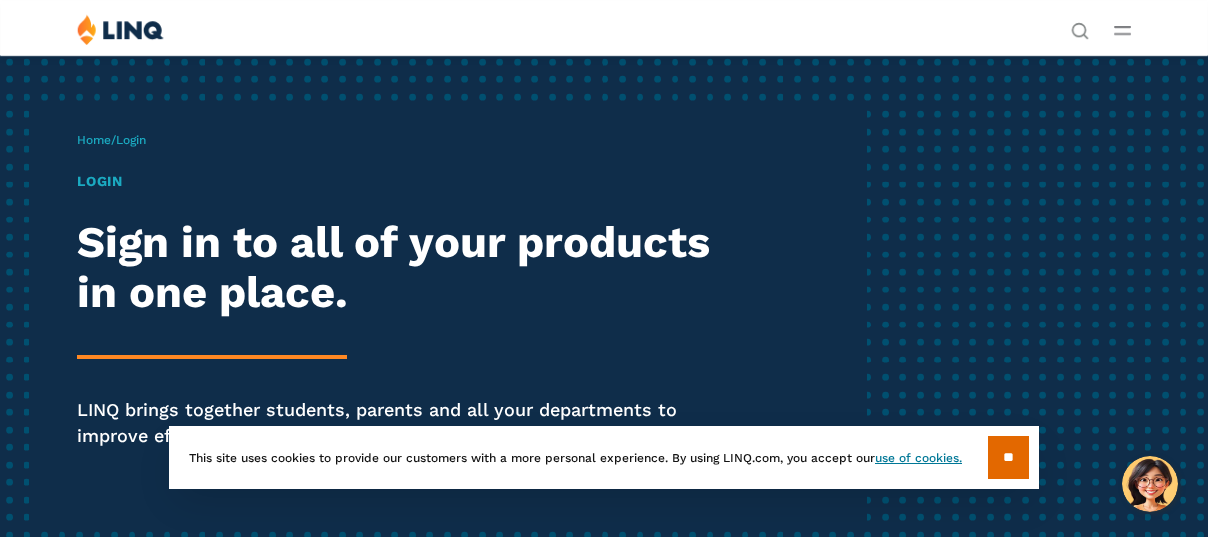 scroll, scrollTop: 0, scrollLeft: 0, axis: both 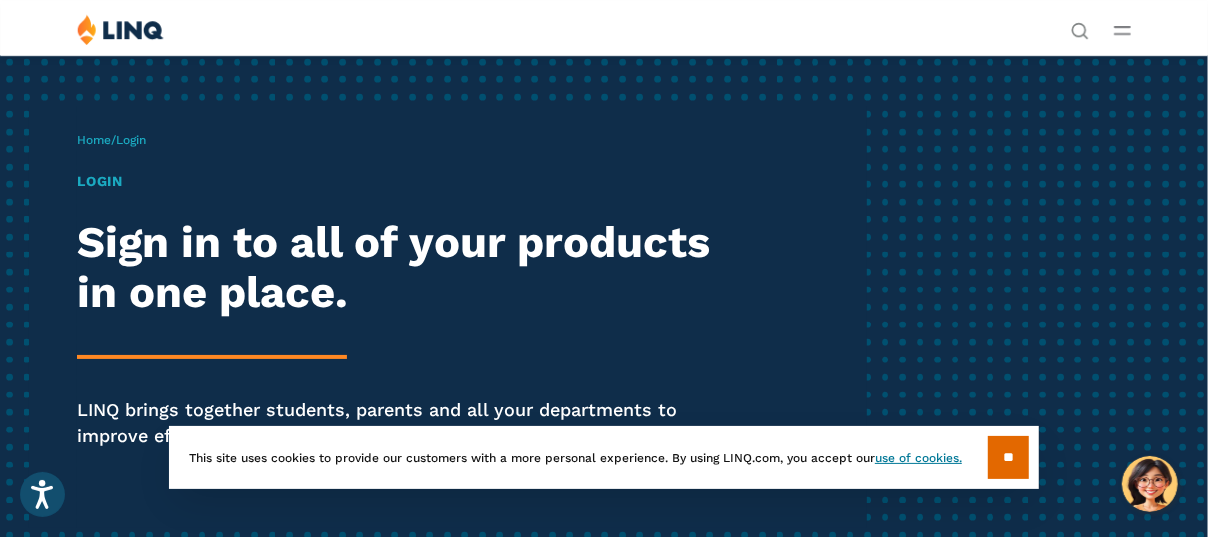 click on "Login" at bounding box center (409, 181) 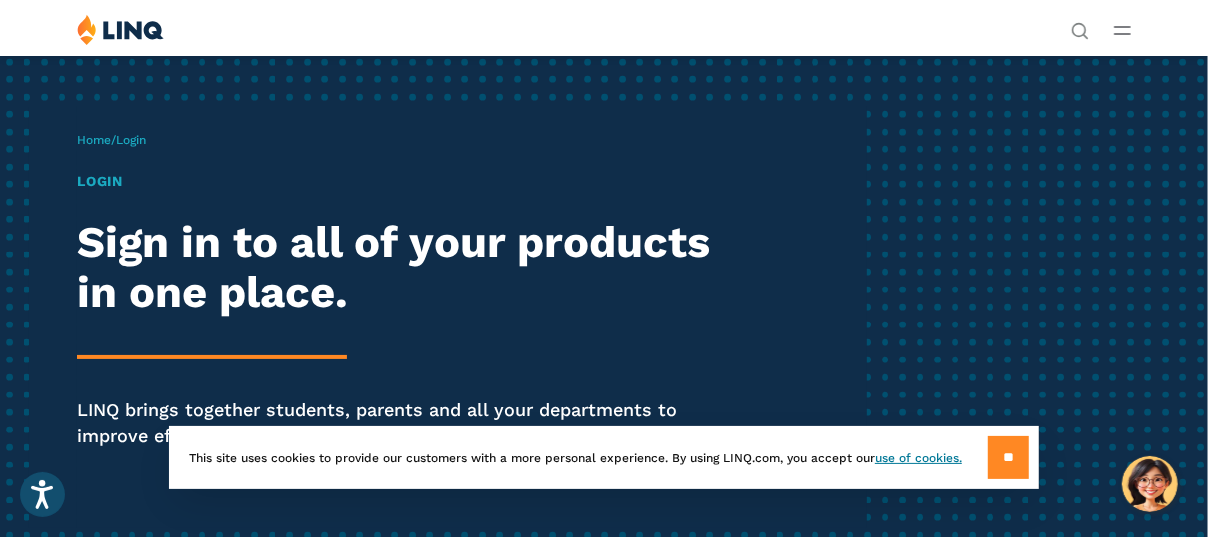 click on "**" at bounding box center (1008, 457) 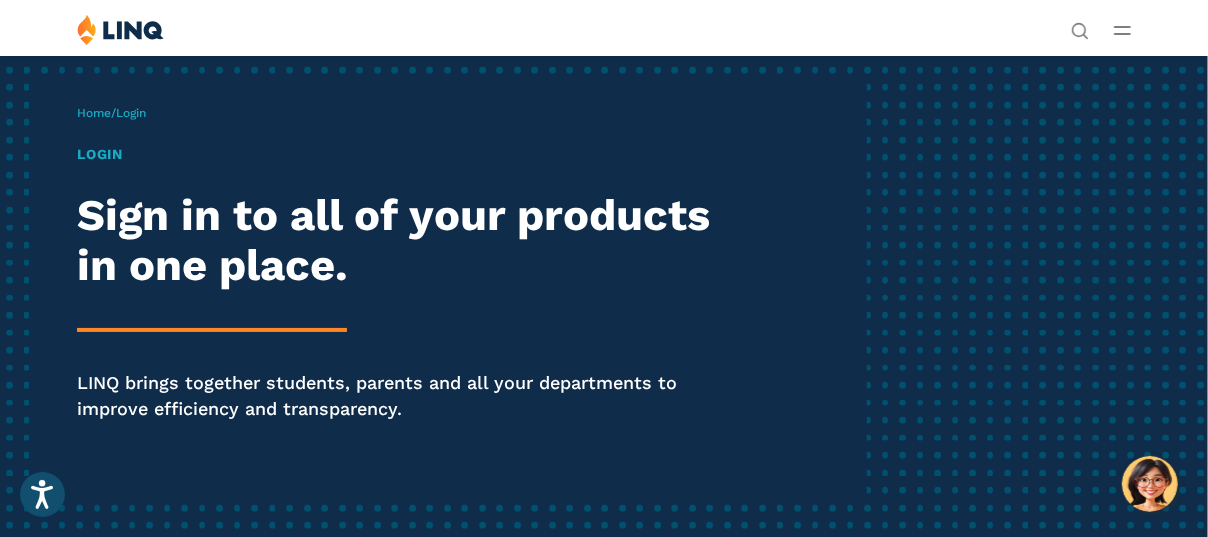 scroll, scrollTop: 0, scrollLeft: 0, axis: both 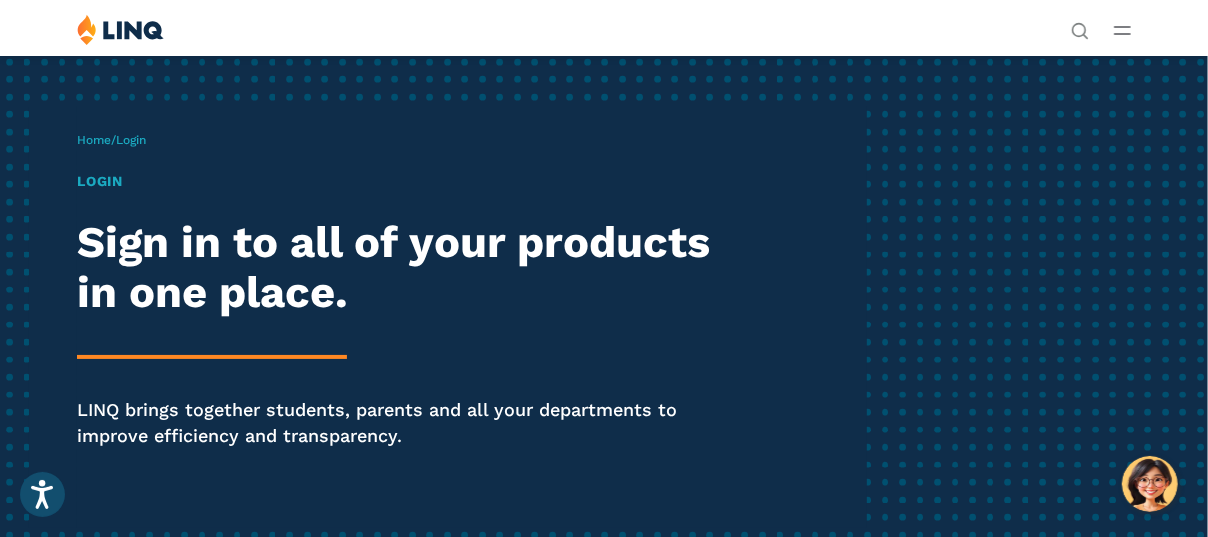 click on "Login" at bounding box center (409, 181) 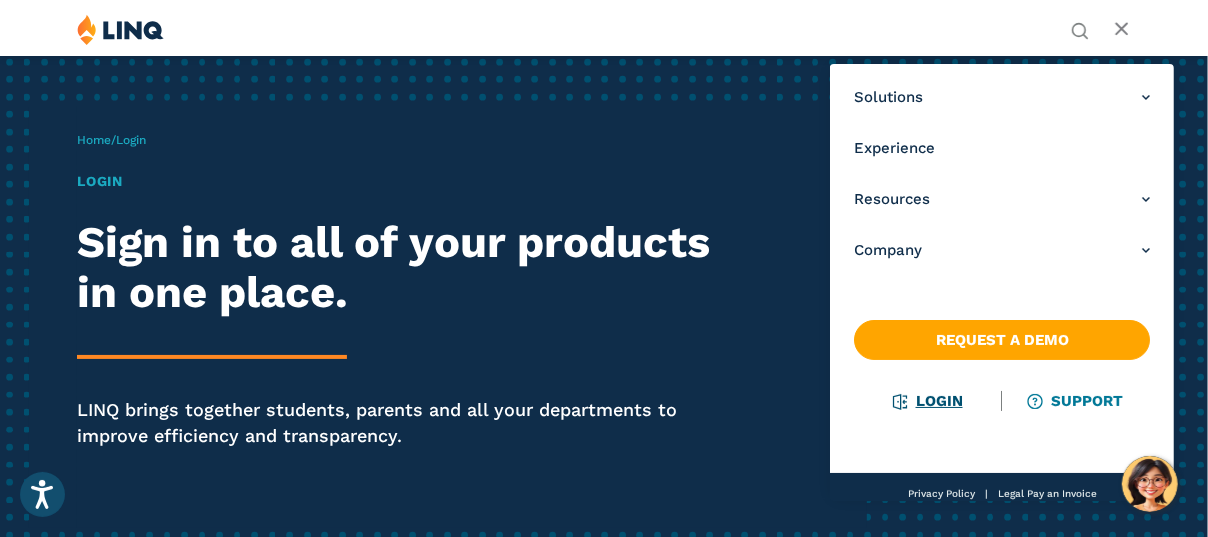 click on "Login" at bounding box center (928, 401) 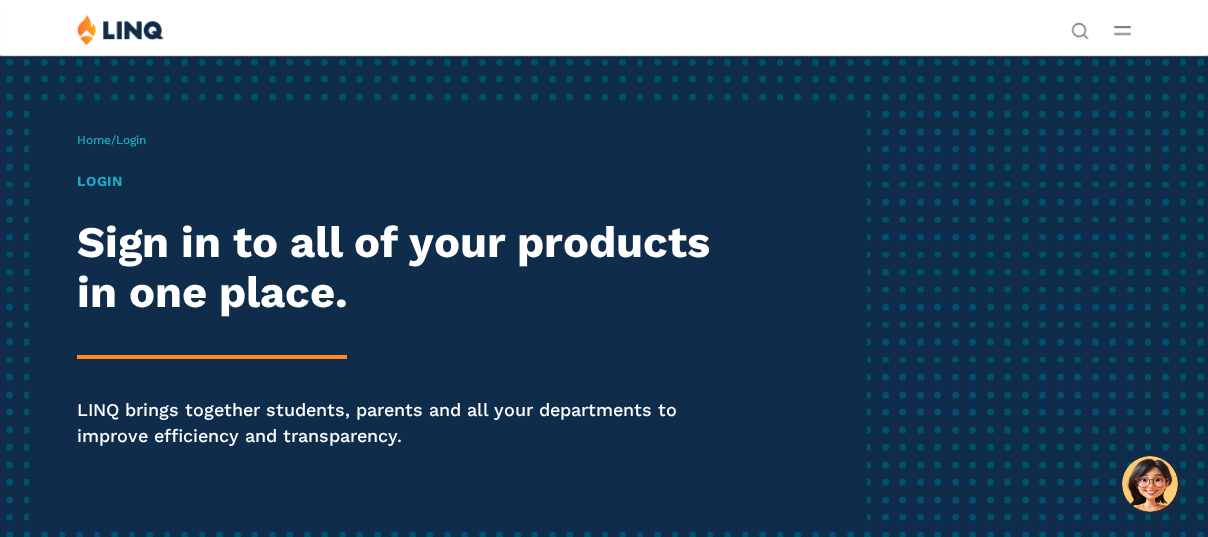 scroll, scrollTop: 0, scrollLeft: 0, axis: both 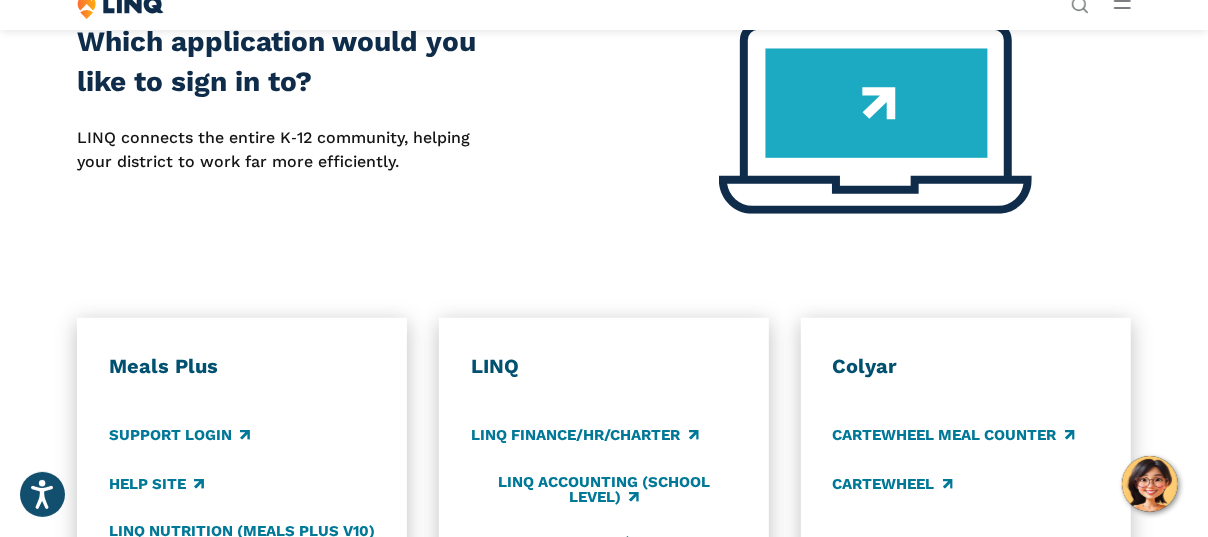 click at bounding box center (875, 118) 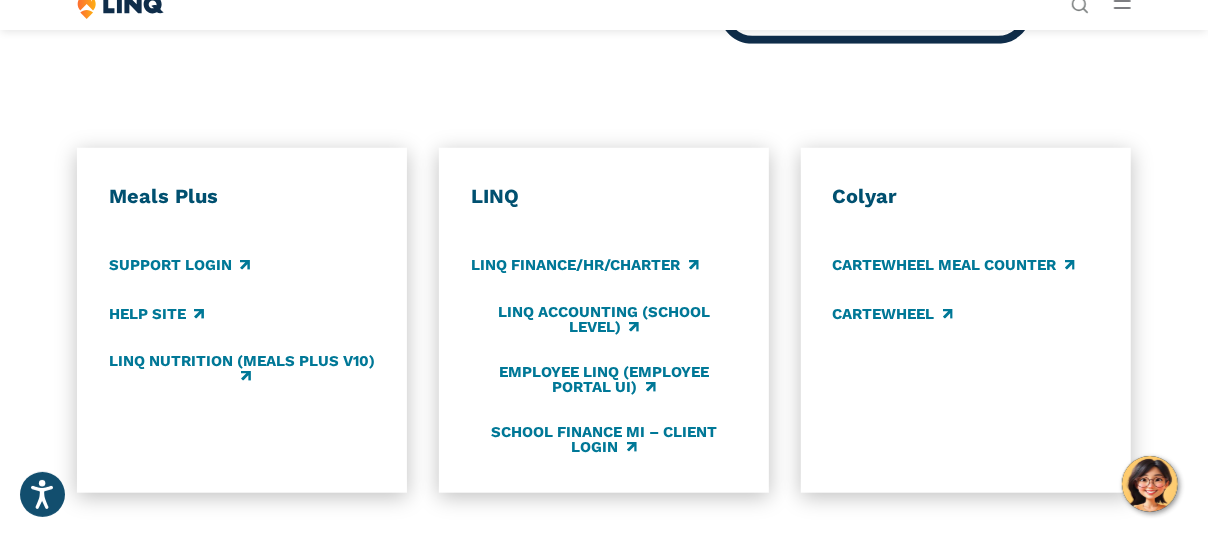scroll, scrollTop: 900, scrollLeft: 0, axis: vertical 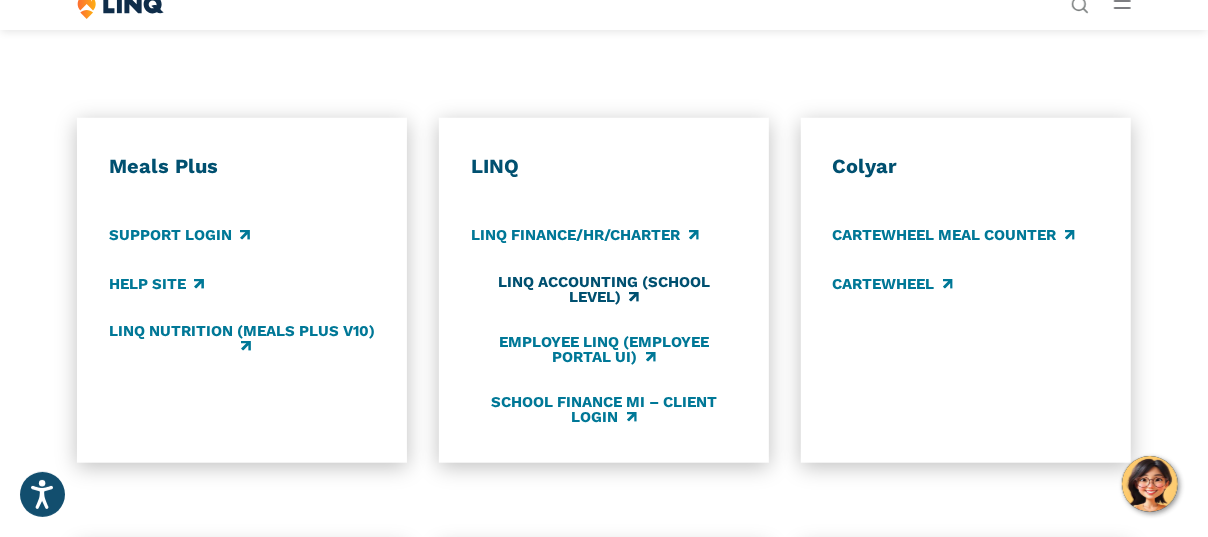 click on "LINQ Accounting (school level)" at bounding box center (604, 289) 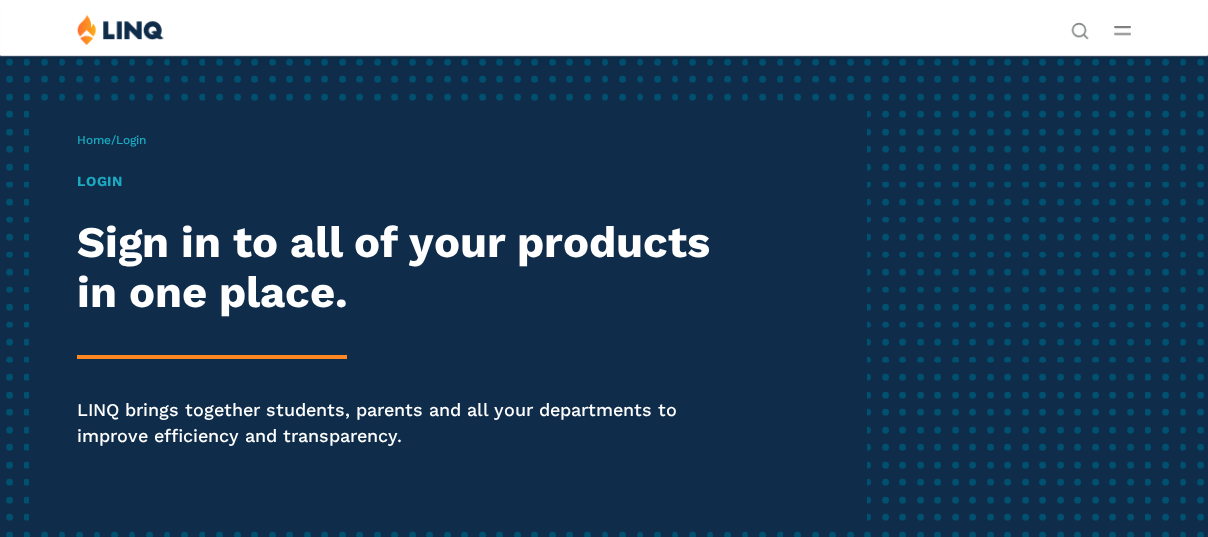 scroll, scrollTop: 0, scrollLeft: 0, axis: both 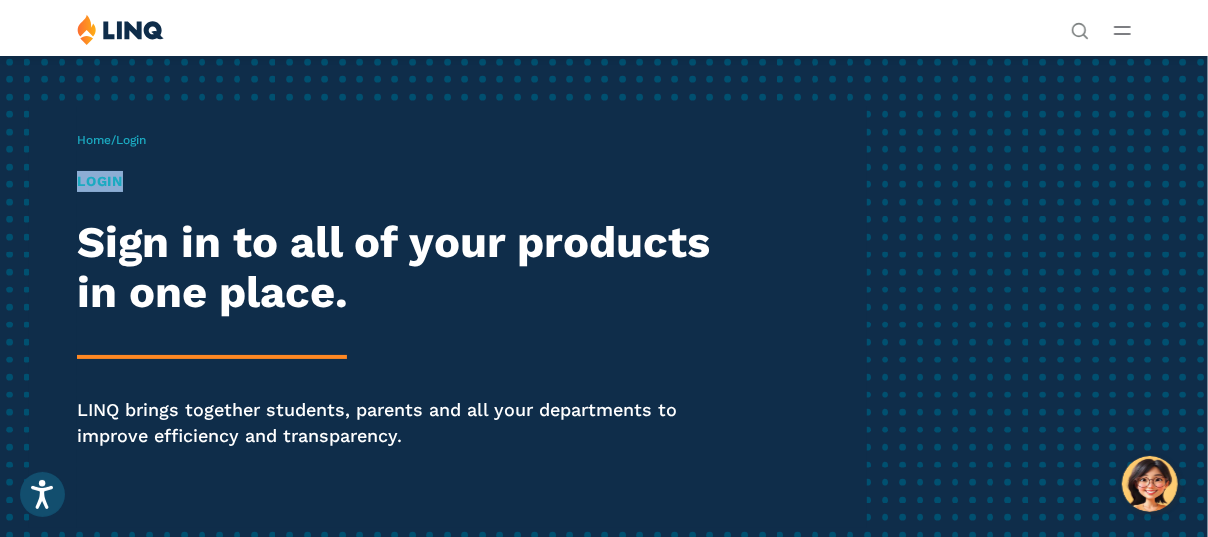drag, startPoint x: 125, startPoint y: 178, endPoint x: 81, endPoint y: 179, distance: 44.011364 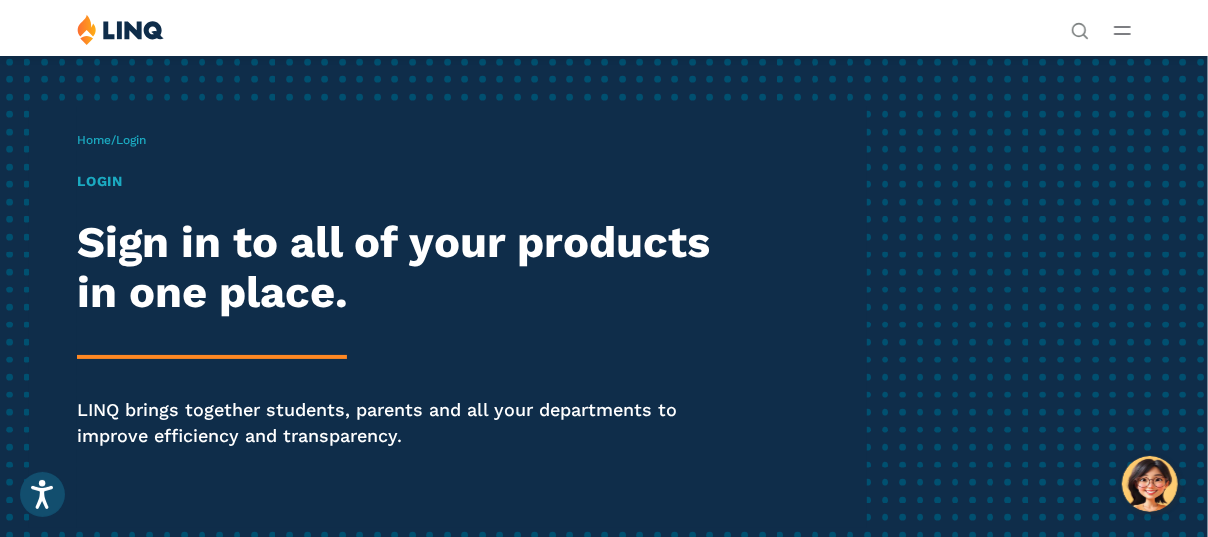 click on "Home  /  Login
Login
Sign in to all of your products in one place.
LINQ brings together students, parents and all your departments to improve efficiency and transparency." at bounding box center [472, 317] 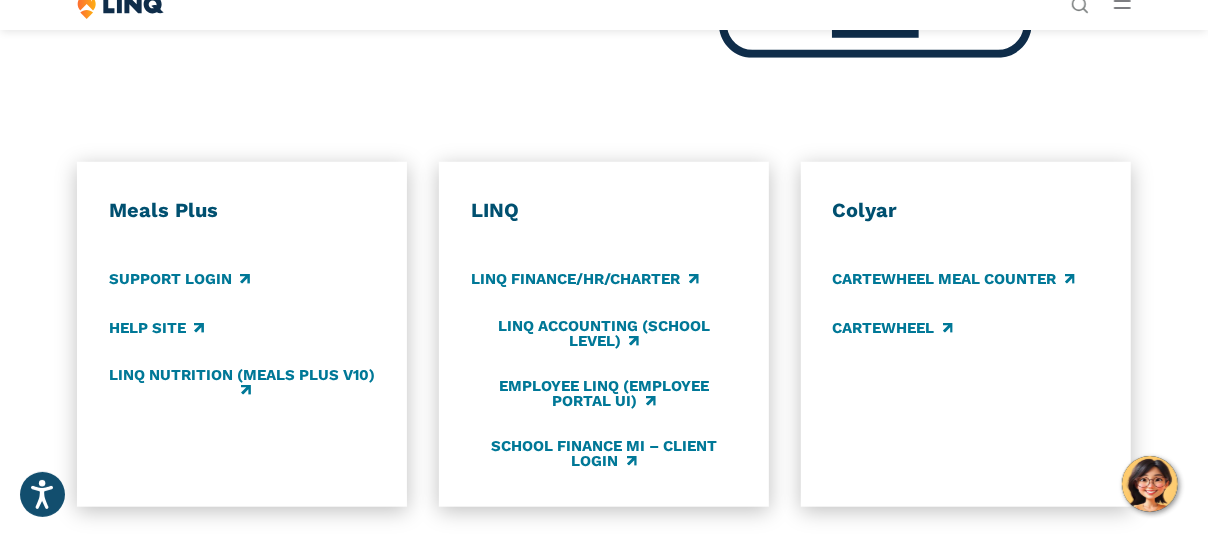 scroll, scrollTop: 900, scrollLeft: 0, axis: vertical 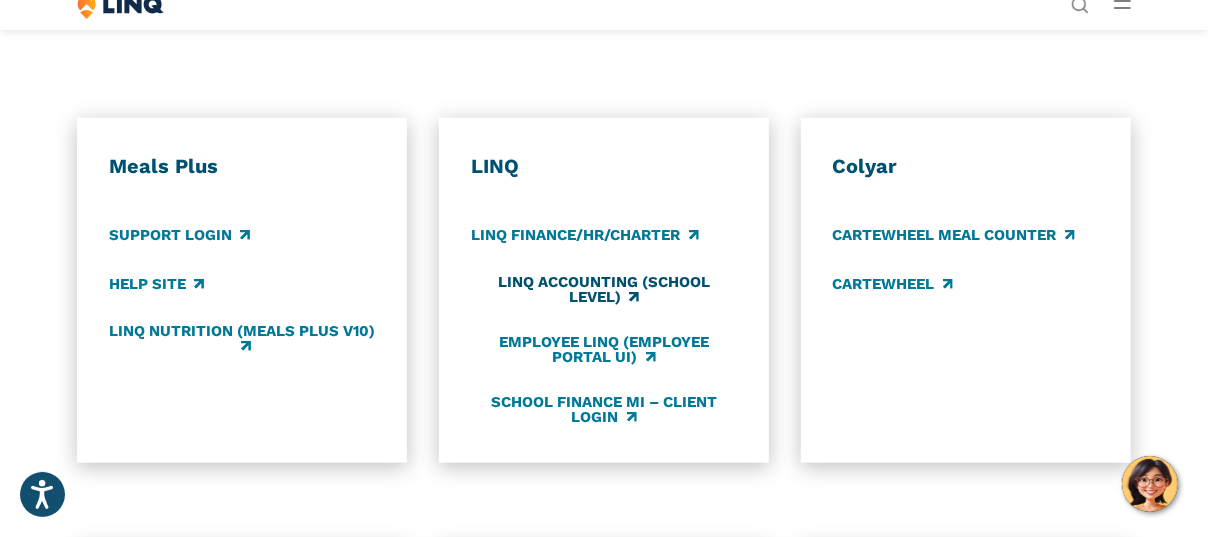 click on "LINQ Accounting (school level)" at bounding box center [604, 289] 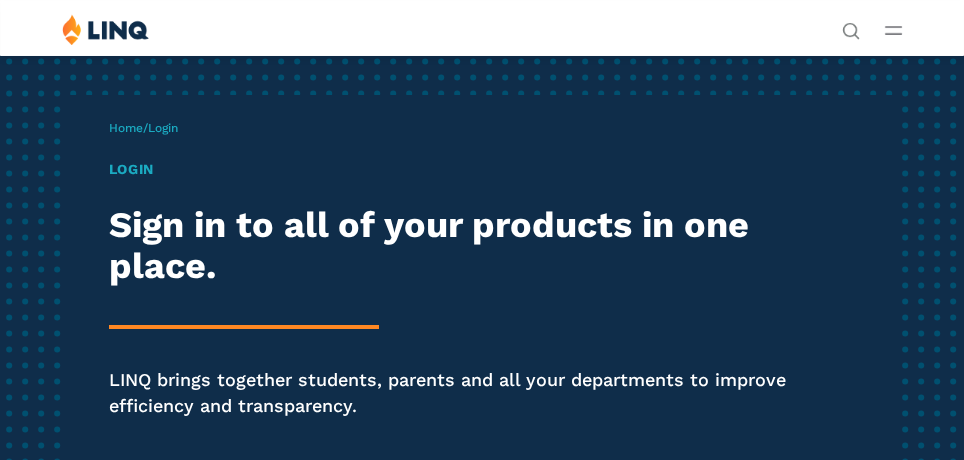 scroll, scrollTop: 0, scrollLeft: 0, axis: both 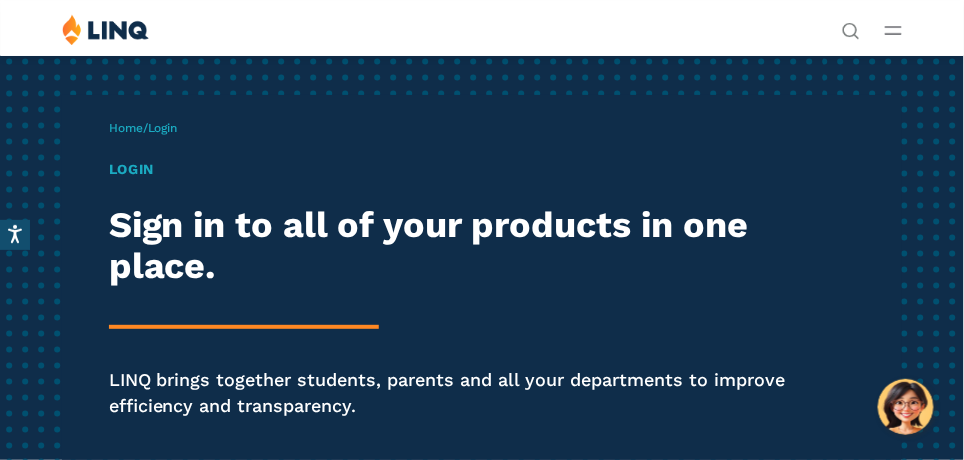 click on "Login" at bounding box center [482, 169] 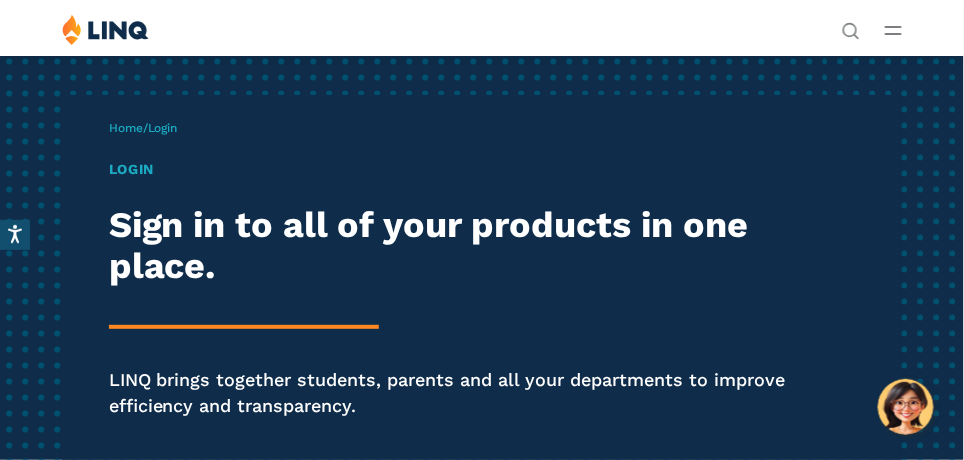 click on "Login" at bounding box center [163, 128] 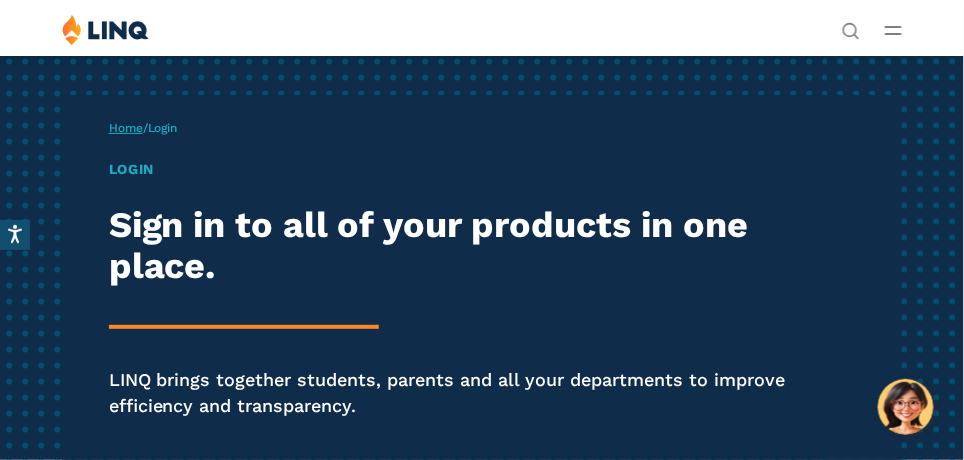 click on "Home" at bounding box center (126, 128) 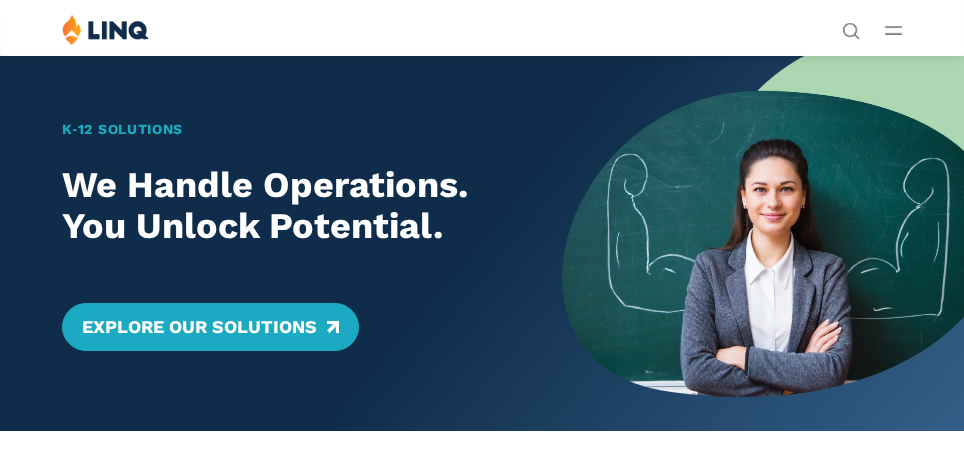 scroll, scrollTop: 0, scrollLeft: 0, axis: both 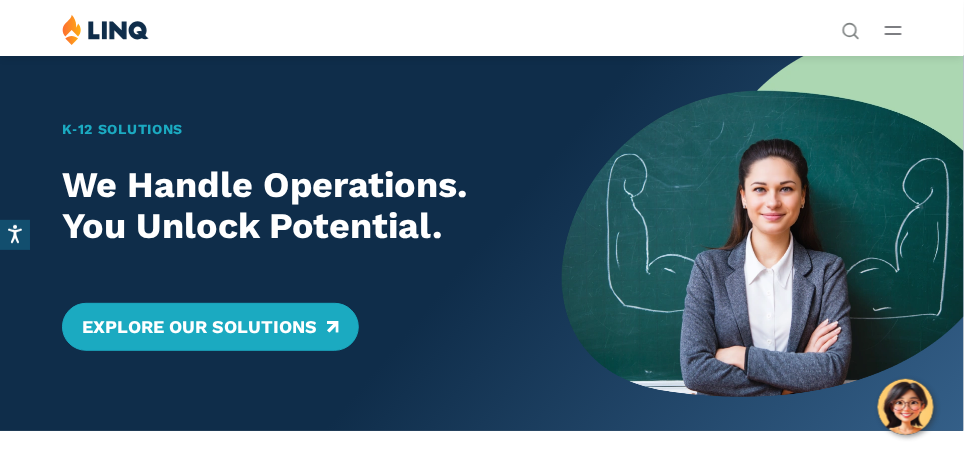 click 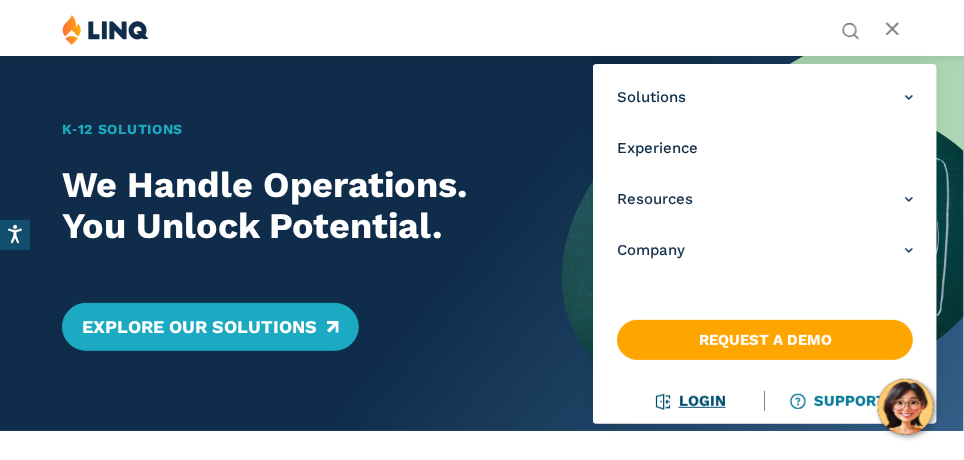 click on "Login" at bounding box center (691, 401) 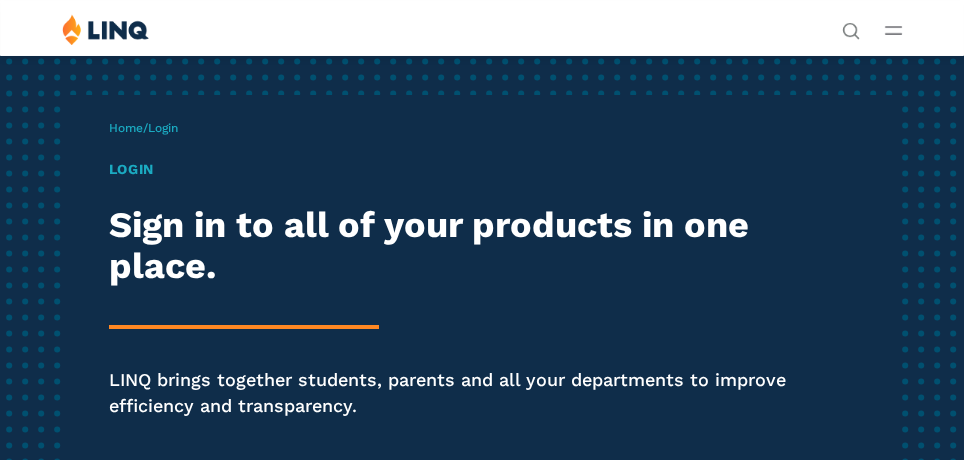 scroll, scrollTop: 0, scrollLeft: 0, axis: both 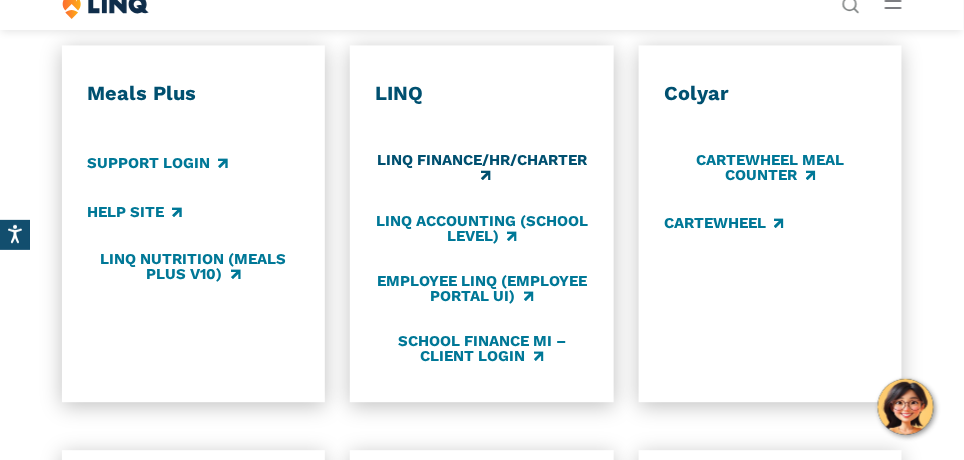 click on "LINQ Finance/HR/Charter" at bounding box center [482, 168] 